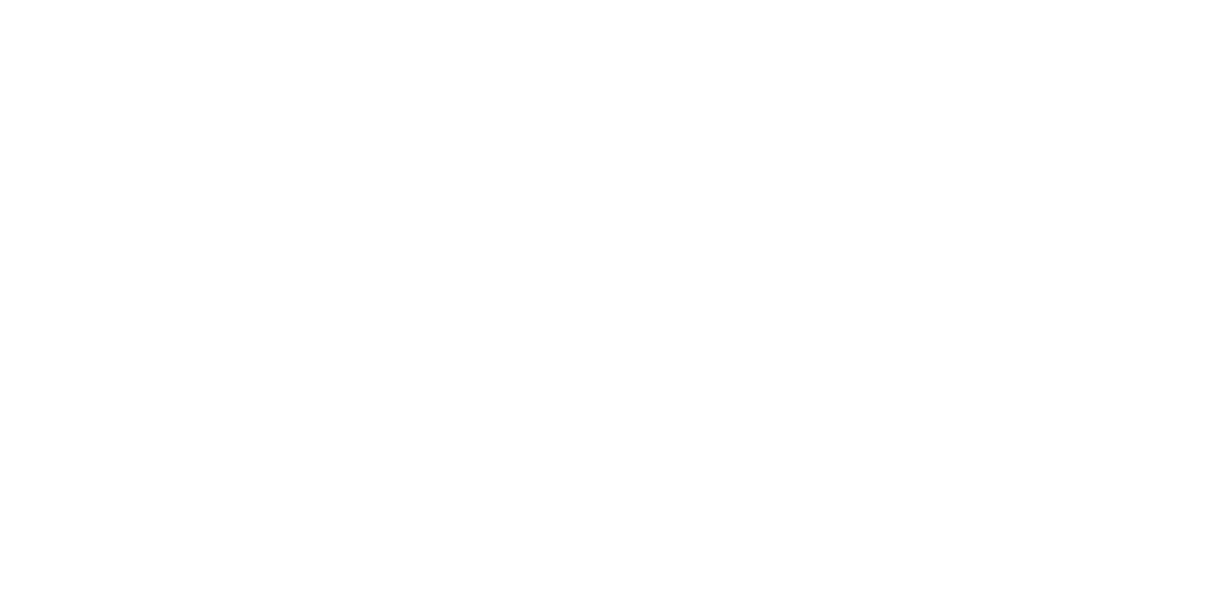 scroll, scrollTop: 0, scrollLeft: 0, axis: both 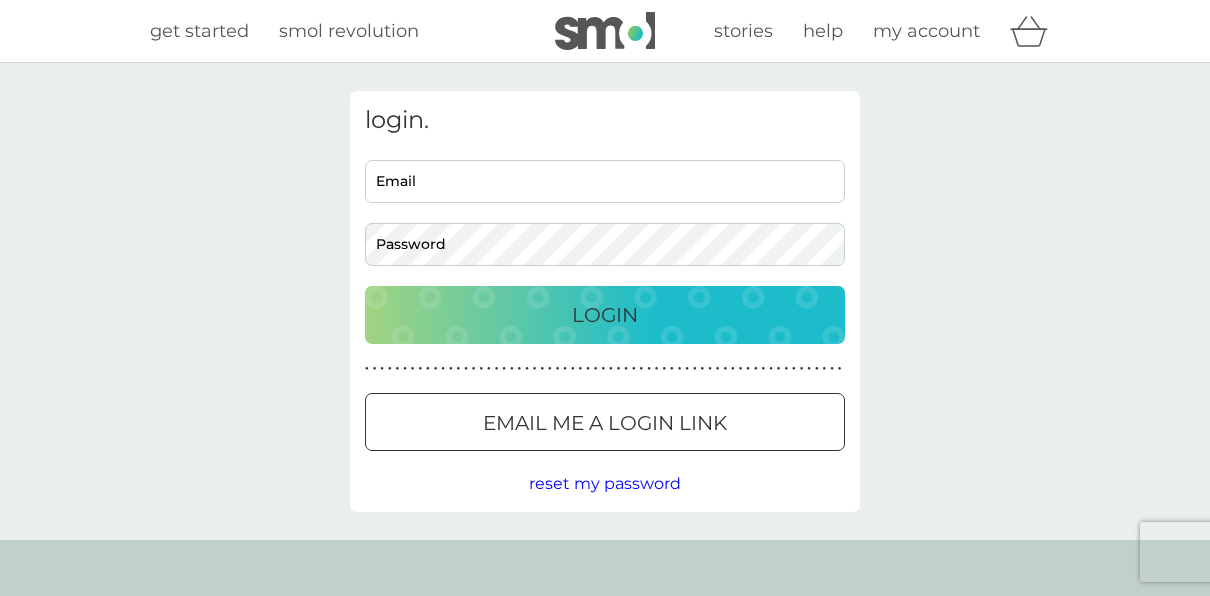 type on "[EMAIL_ADDRESS][DOMAIN_NAME]" 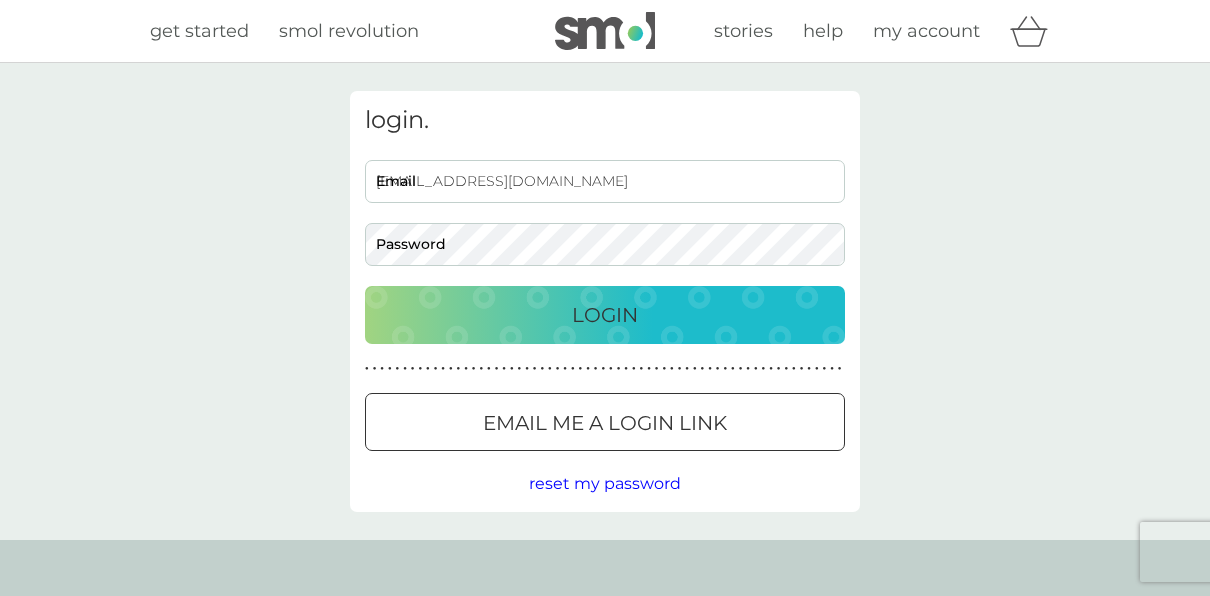click on "Login" at bounding box center (605, 315) 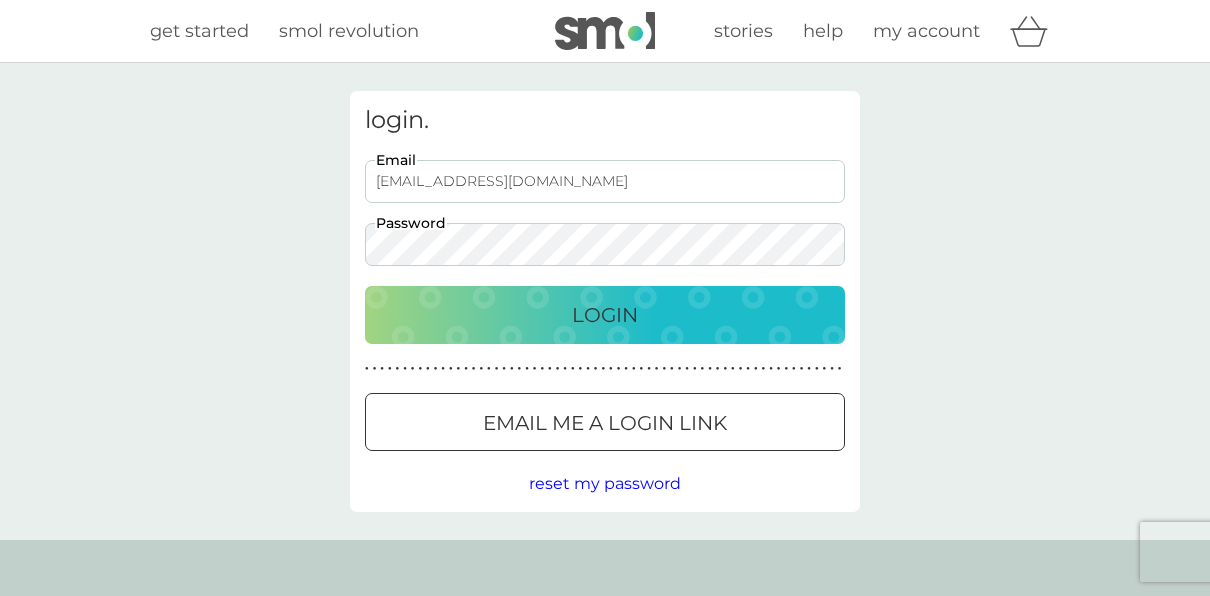 scroll, scrollTop: 0, scrollLeft: 0, axis: both 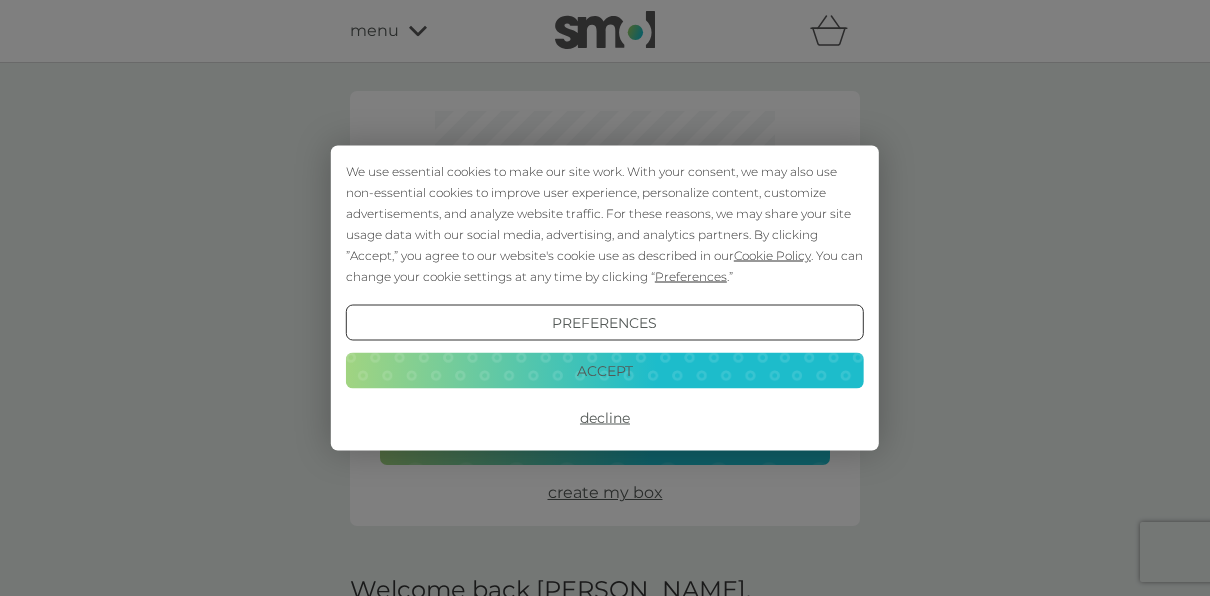 click on "Decline" at bounding box center [605, 418] 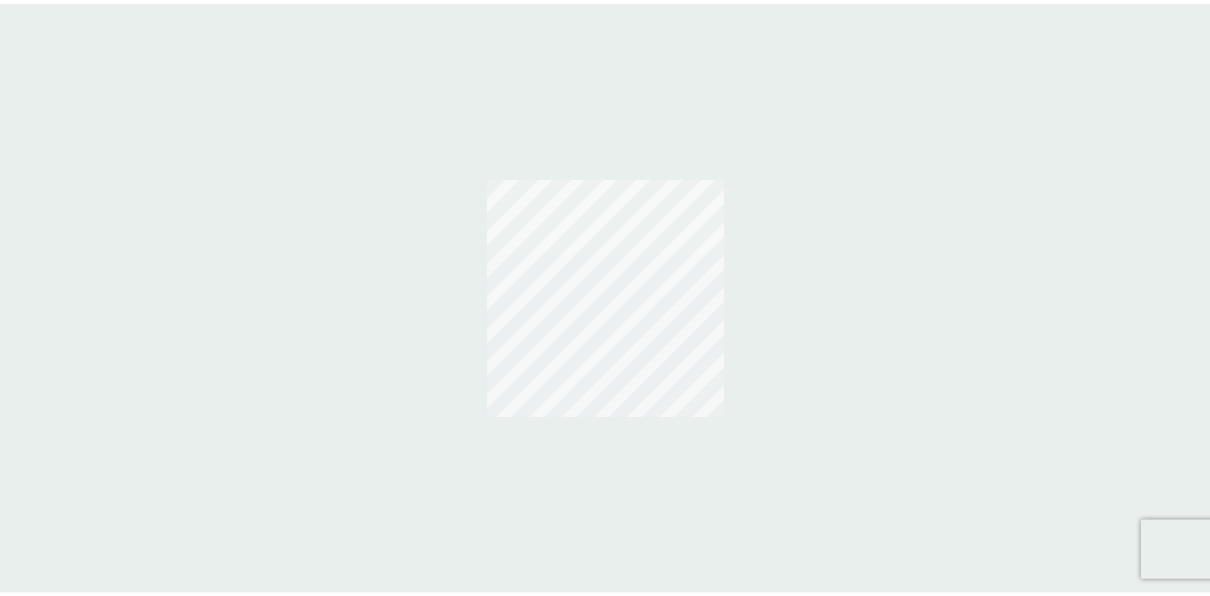scroll, scrollTop: 0, scrollLeft: 0, axis: both 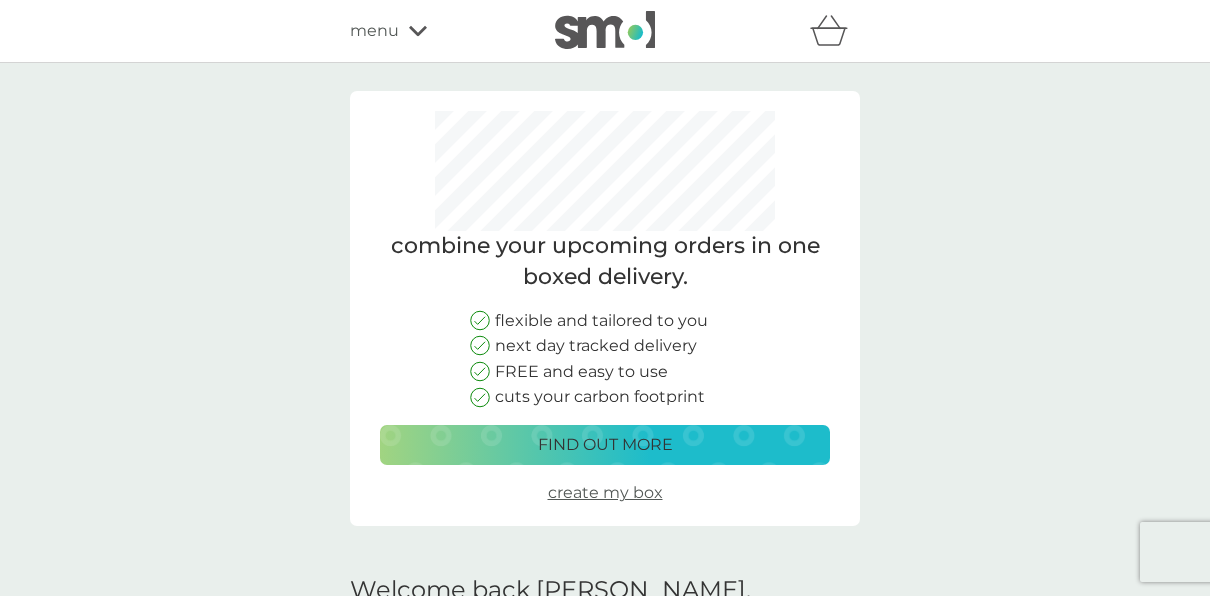 click on "create my box" at bounding box center (605, 492) 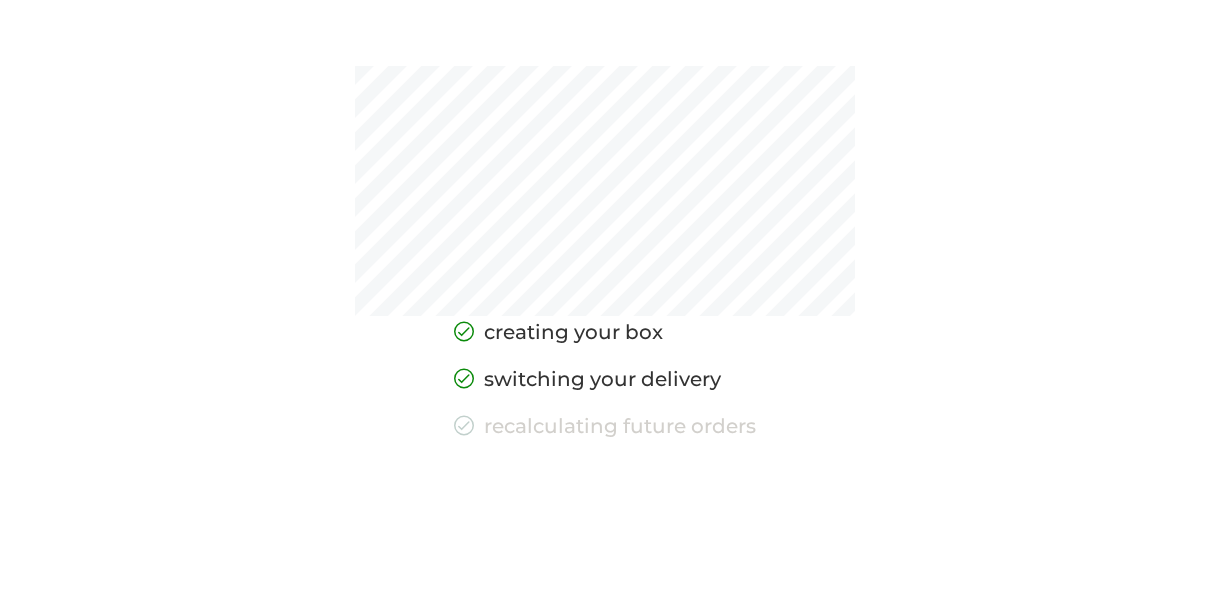 scroll, scrollTop: 0, scrollLeft: 0, axis: both 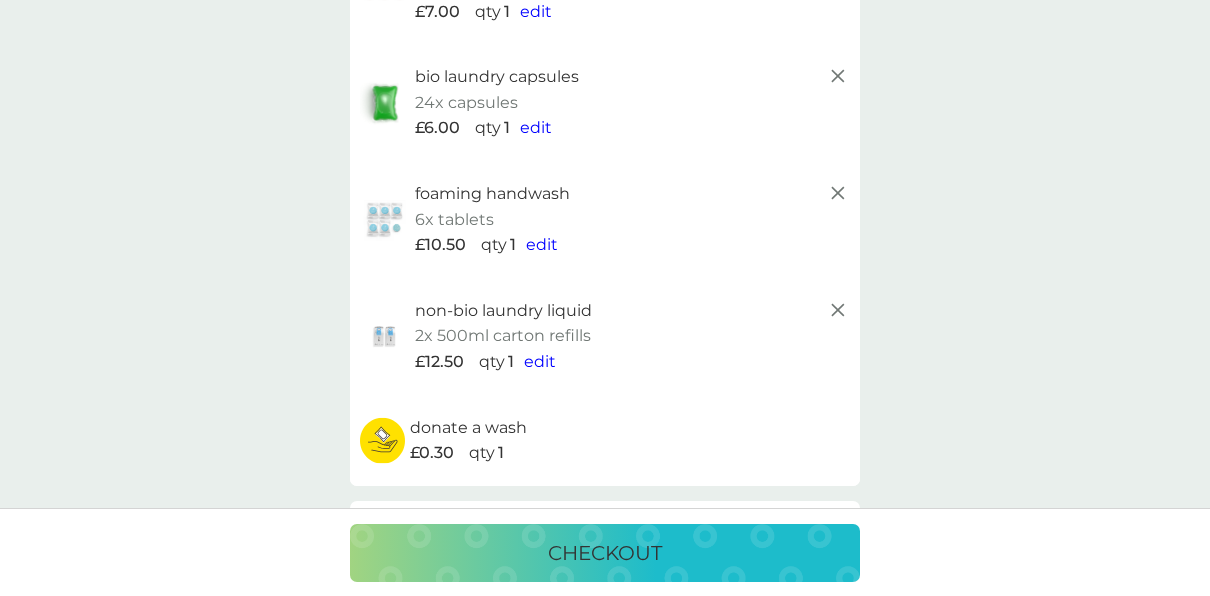 click 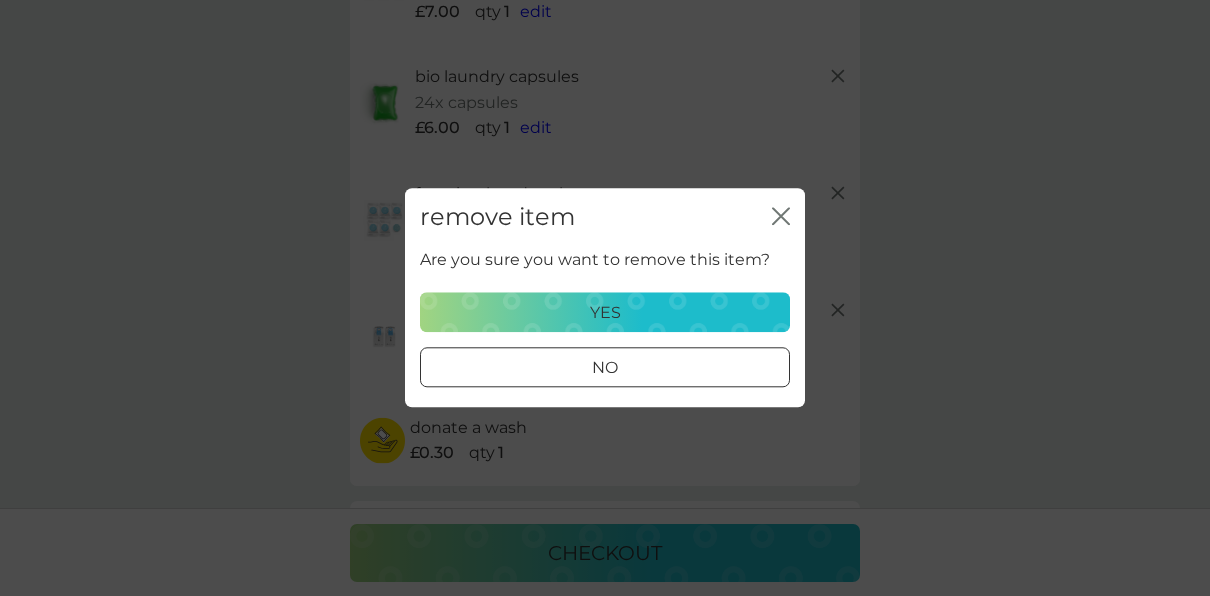 click on "yes" at bounding box center (605, 313) 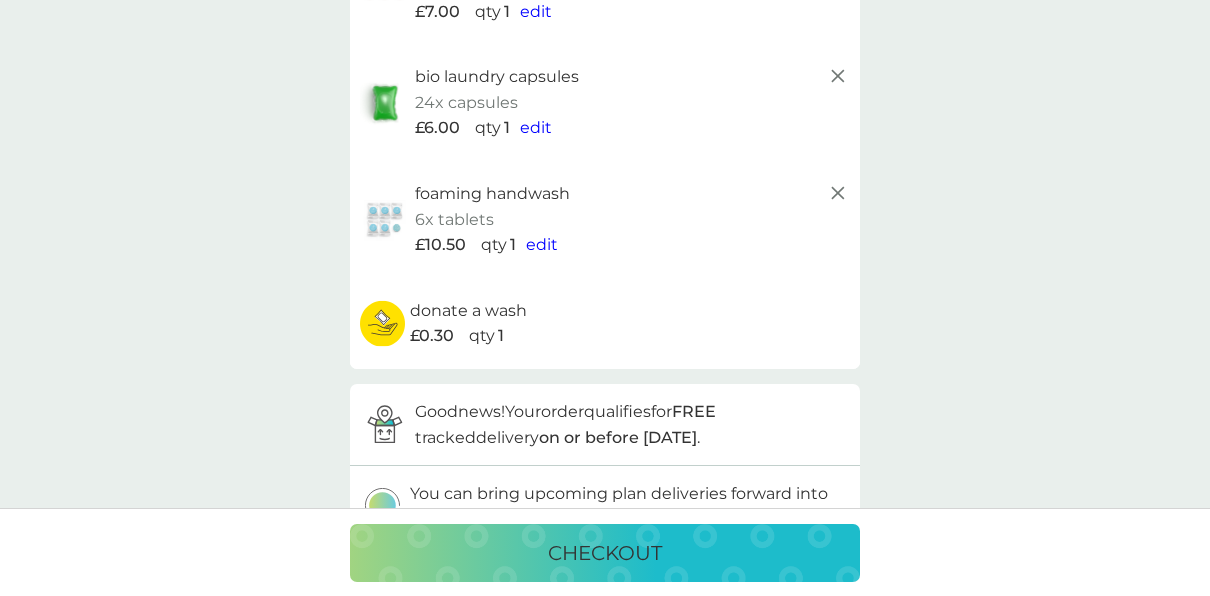 click 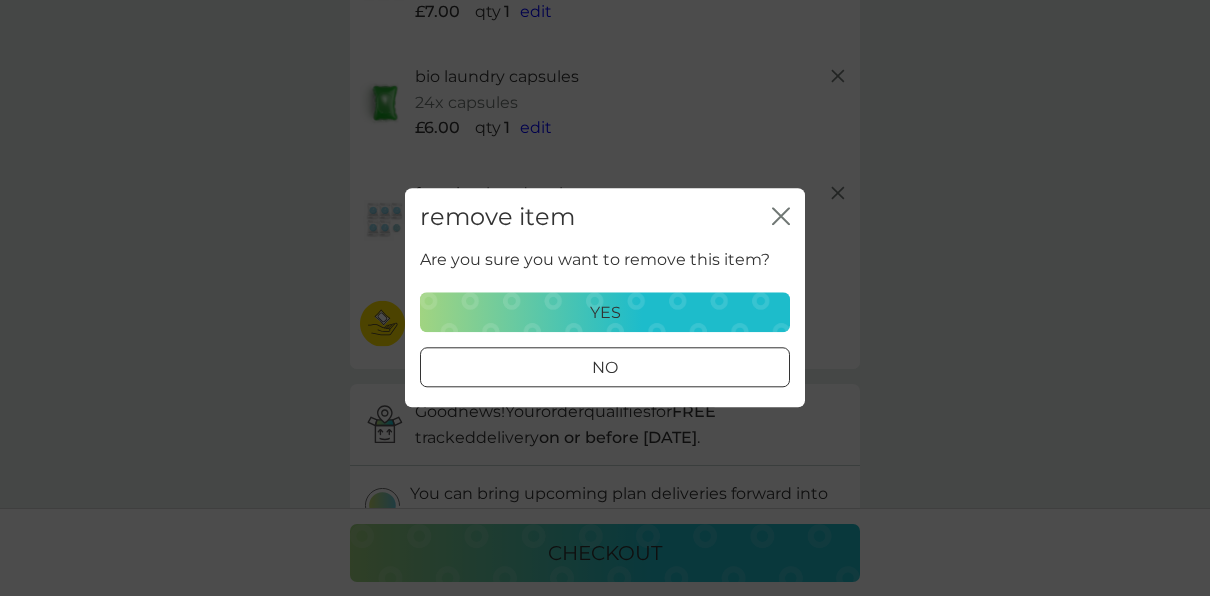 click on "yes" at bounding box center [605, 313] 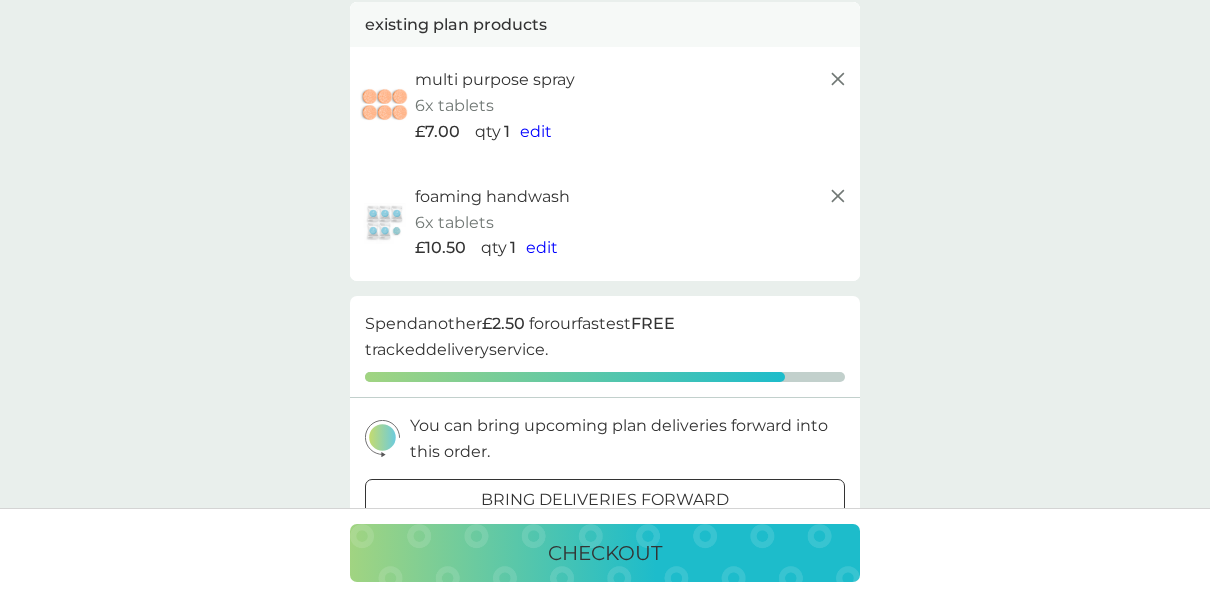 scroll, scrollTop: 306, scrollLeft: 0, axis: vertical 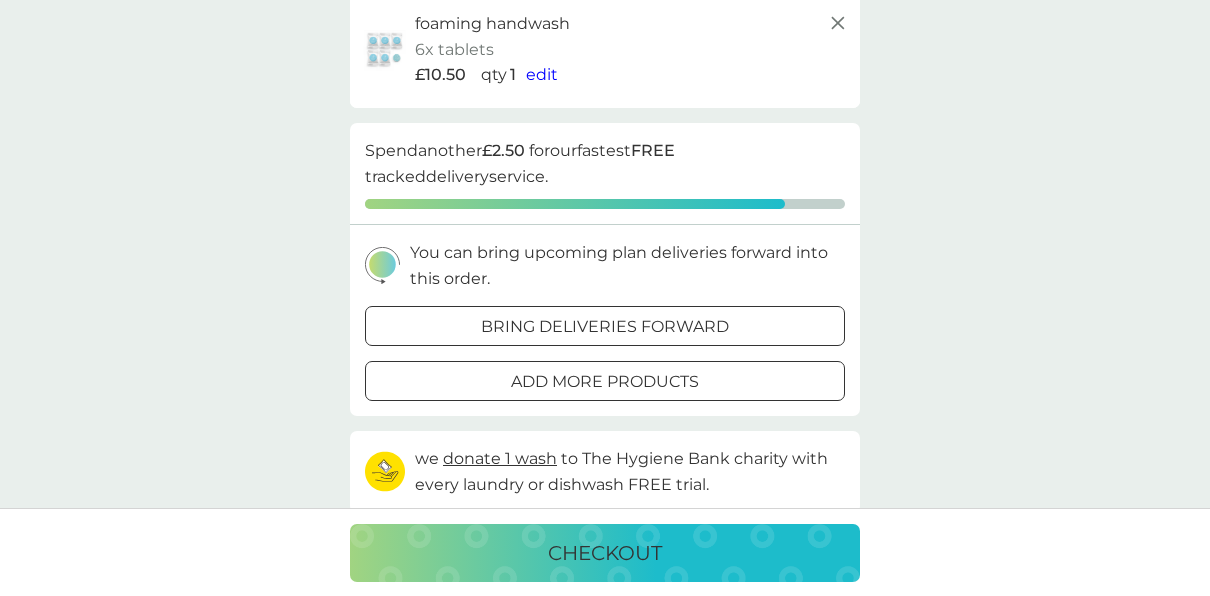 click on "add more products" at bounding box center (605, 382) 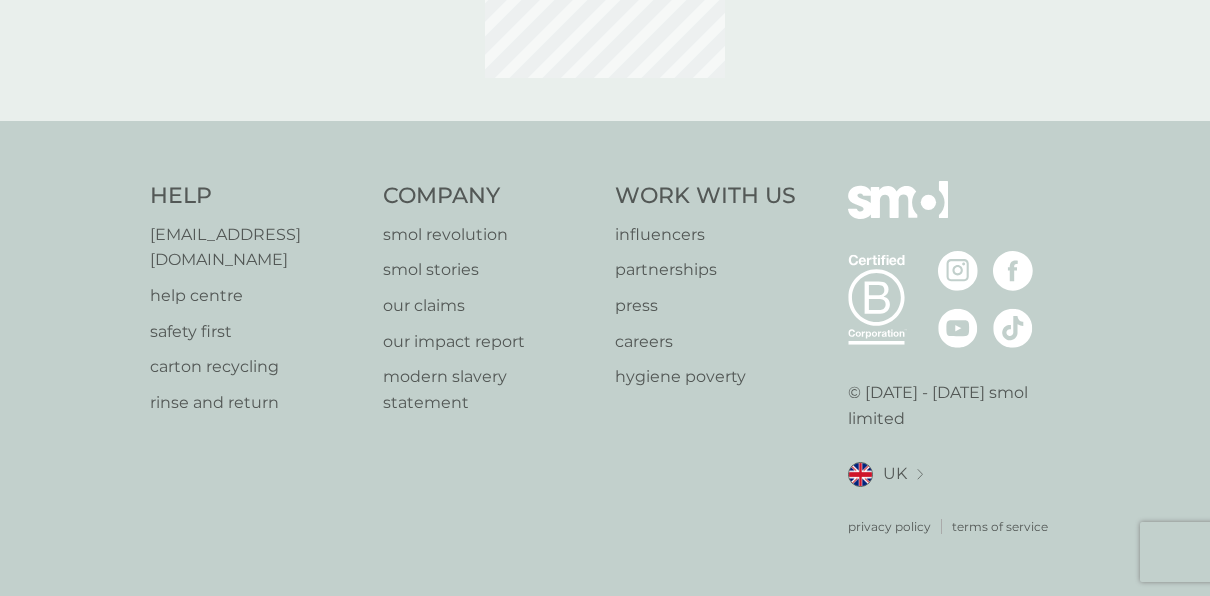 scroll, scrollTop: 0, scrollLeft: 0, axis: both 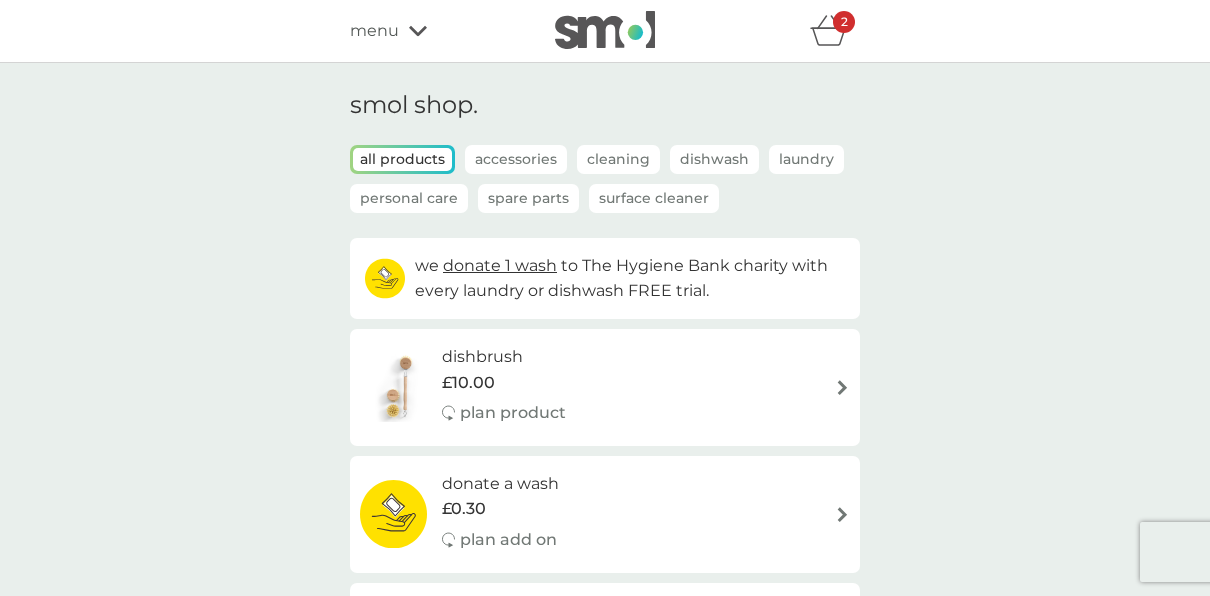 click on "Laundry" at bounding box center [806, 159] 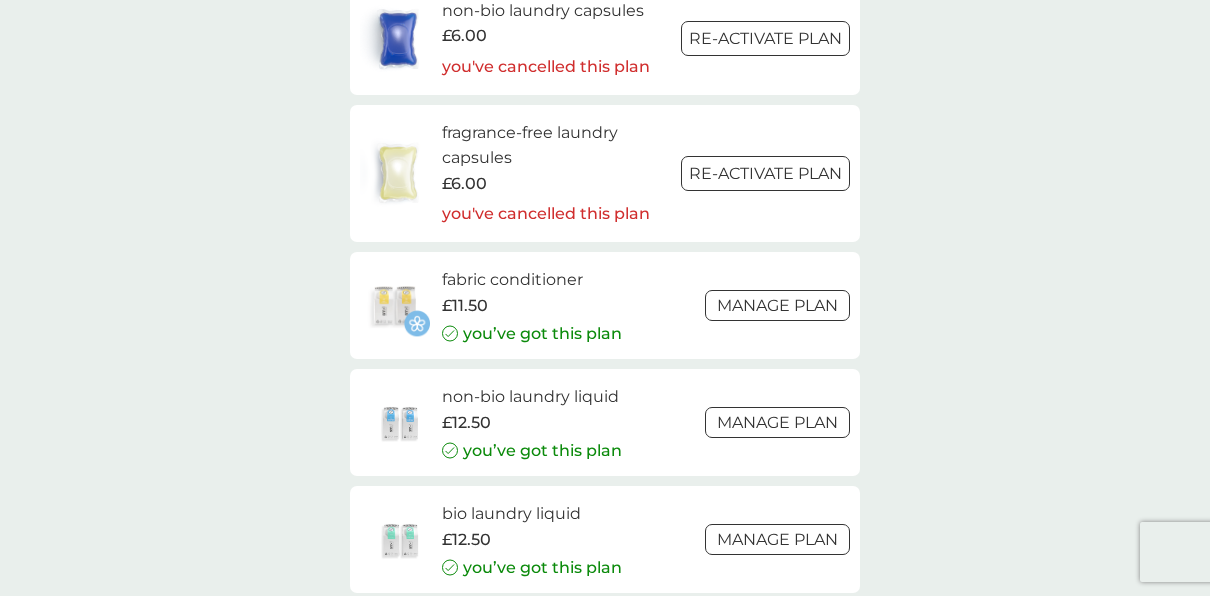 scroll, scrollTop: 772, scrollLeft: 0, axis: vertical 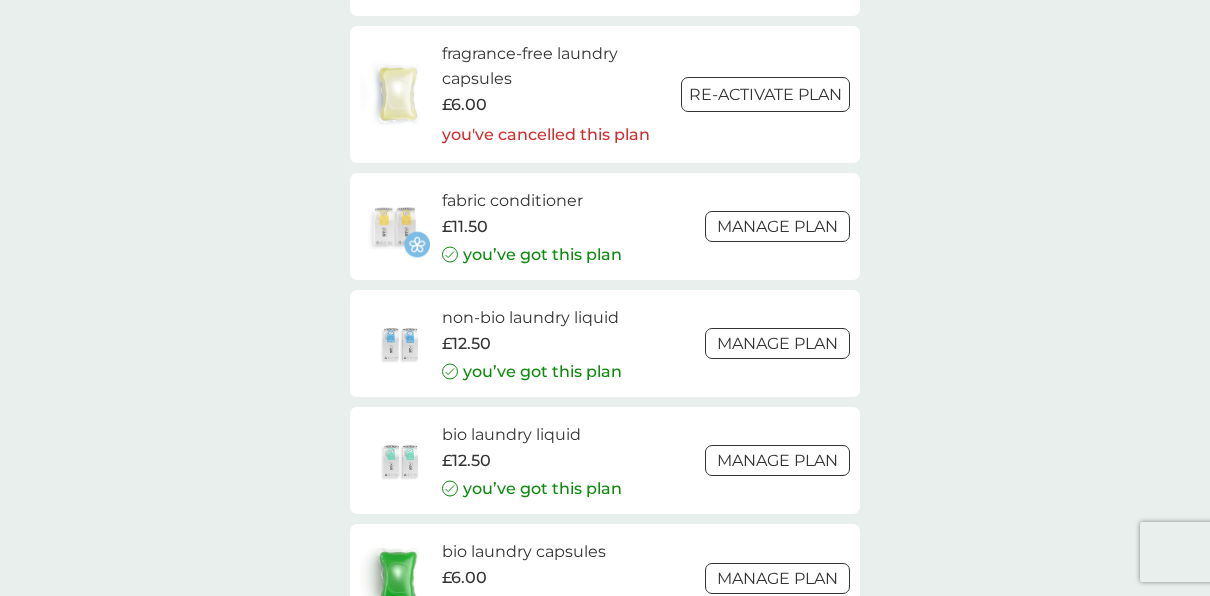 click on "Manage plan" at bounding box center (777, 226) 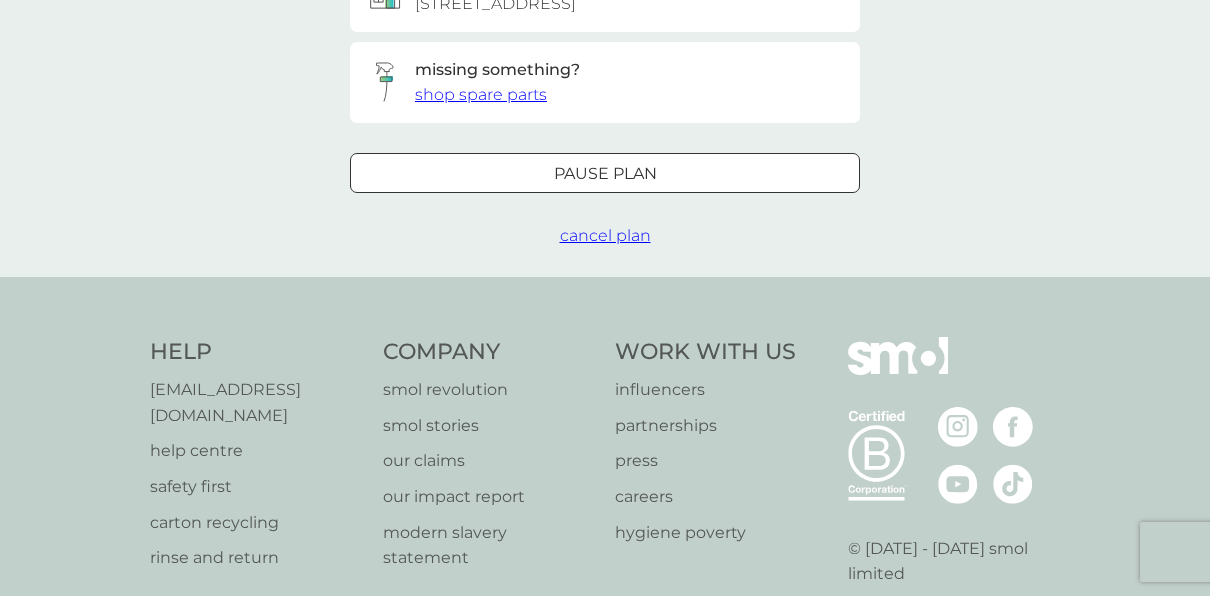 scroll, scrollTop: 0, scrollLeft: 0, axis: both 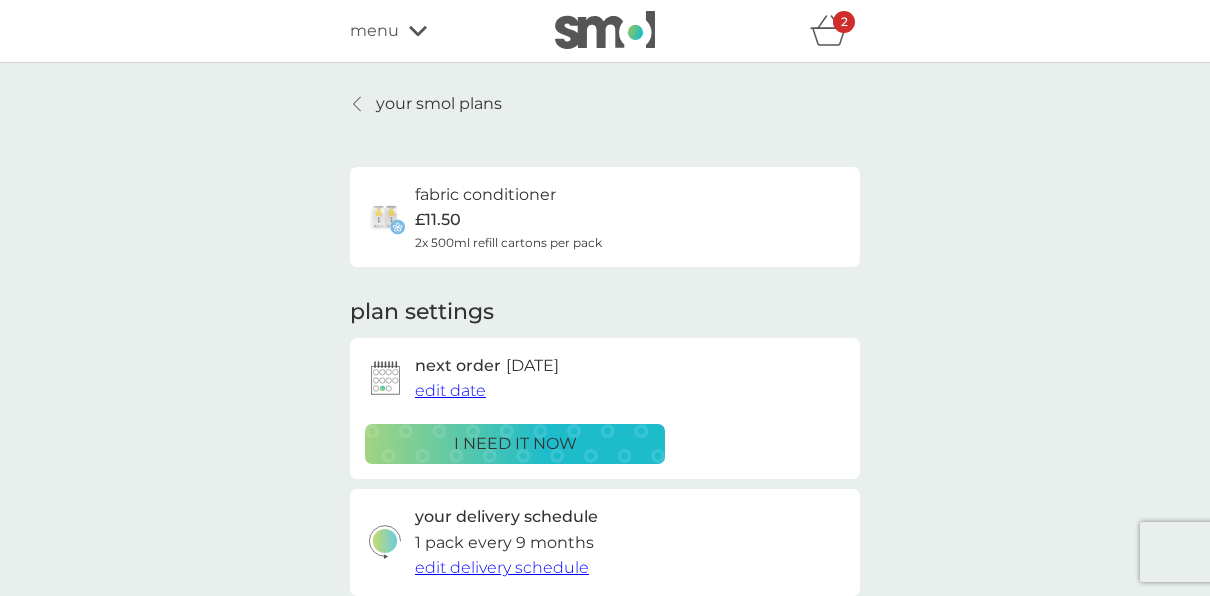 click on "i need it now" at bounding box center [515, 444] 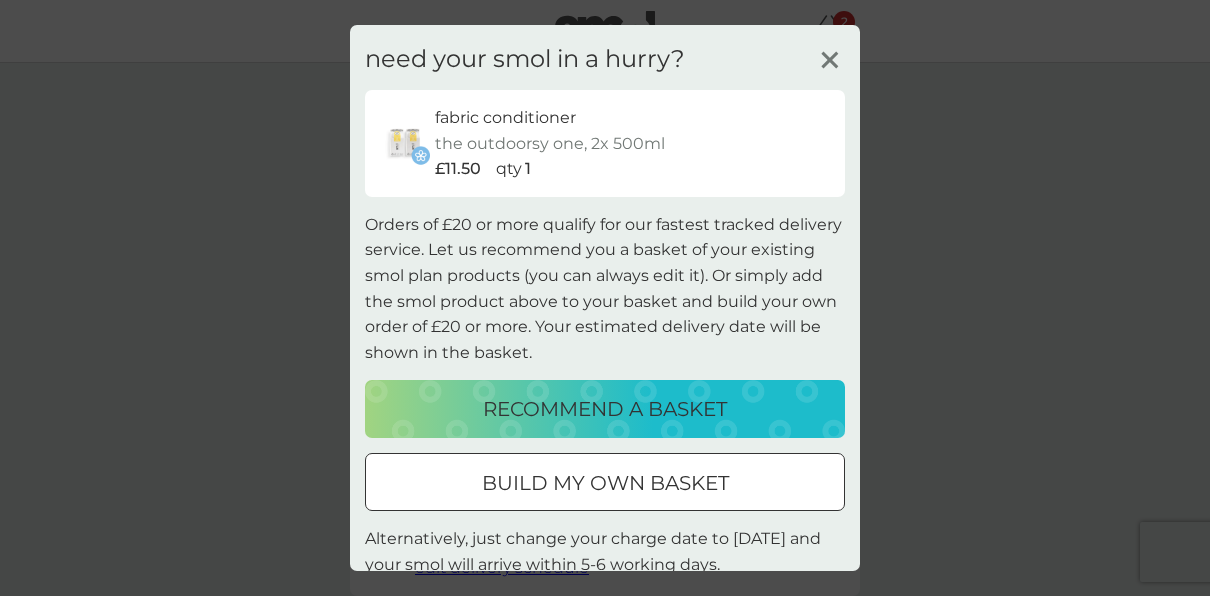 click on "recommend a basket" at bounding box center [605, 409] 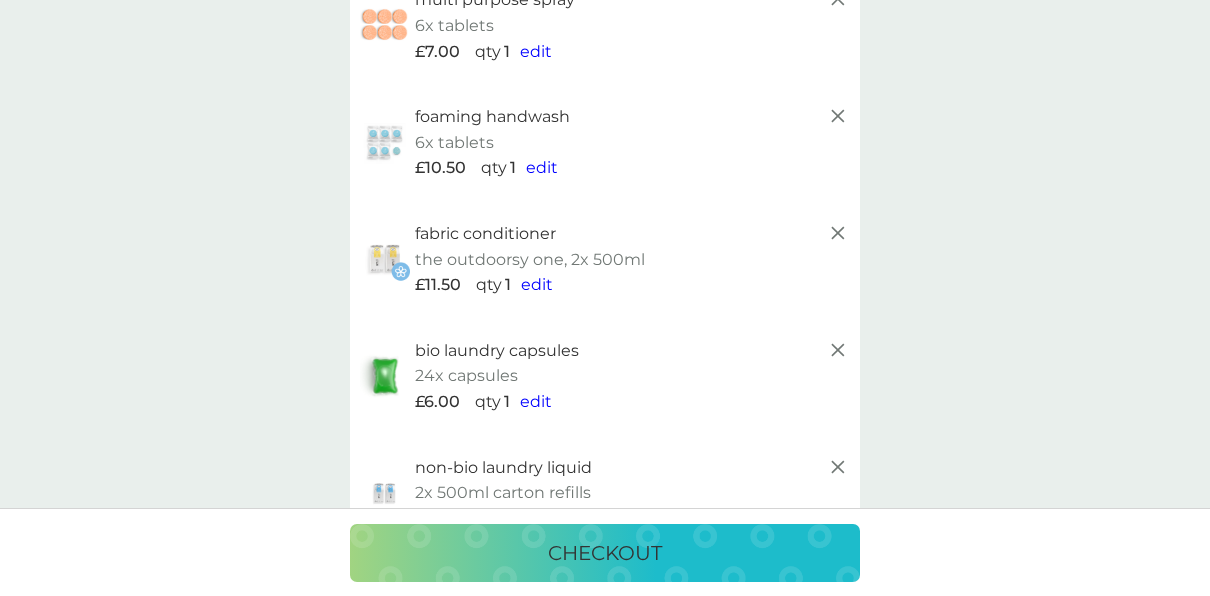 scroll, scrollTop: 293, scrollLeft: 0, axis: vertical 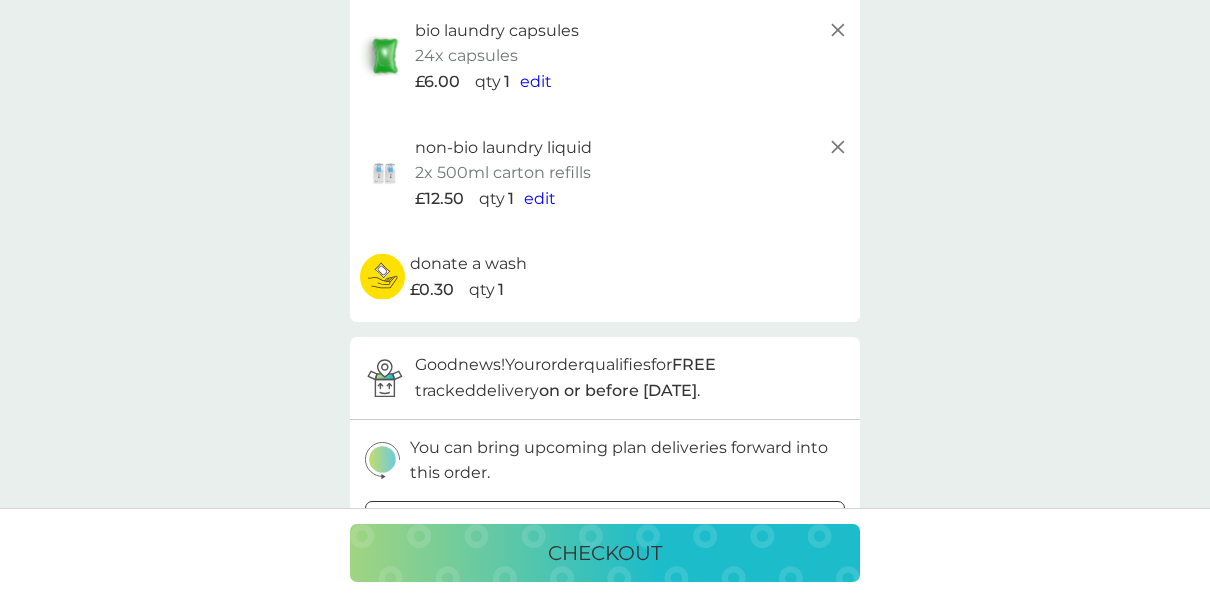 click 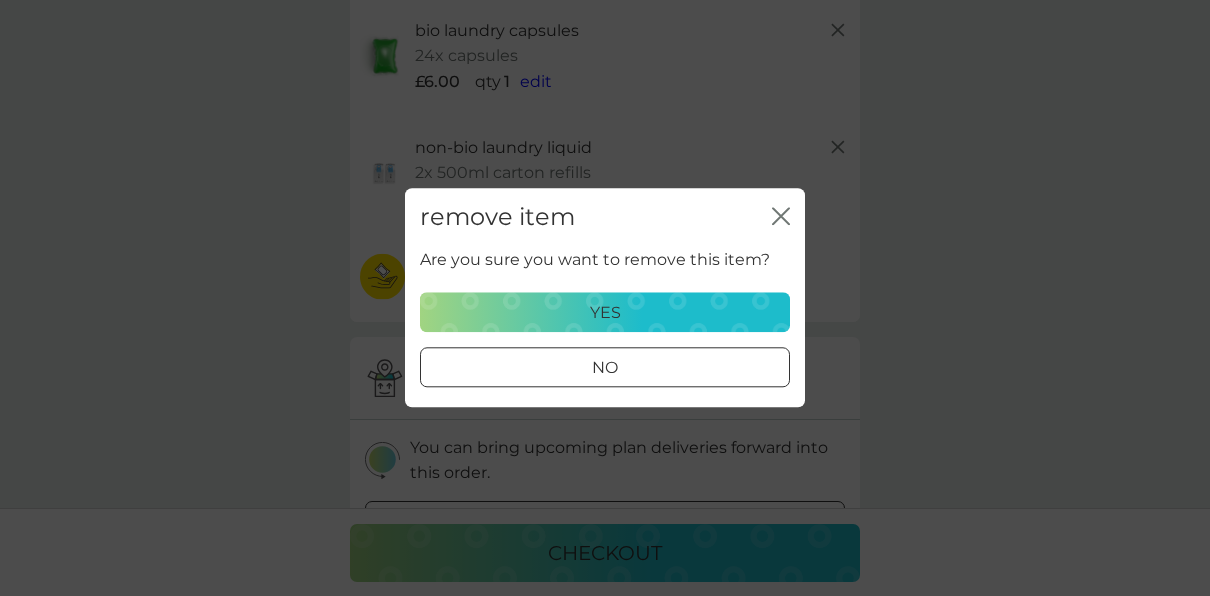 click on "yes" at bounding box center [605, 313] 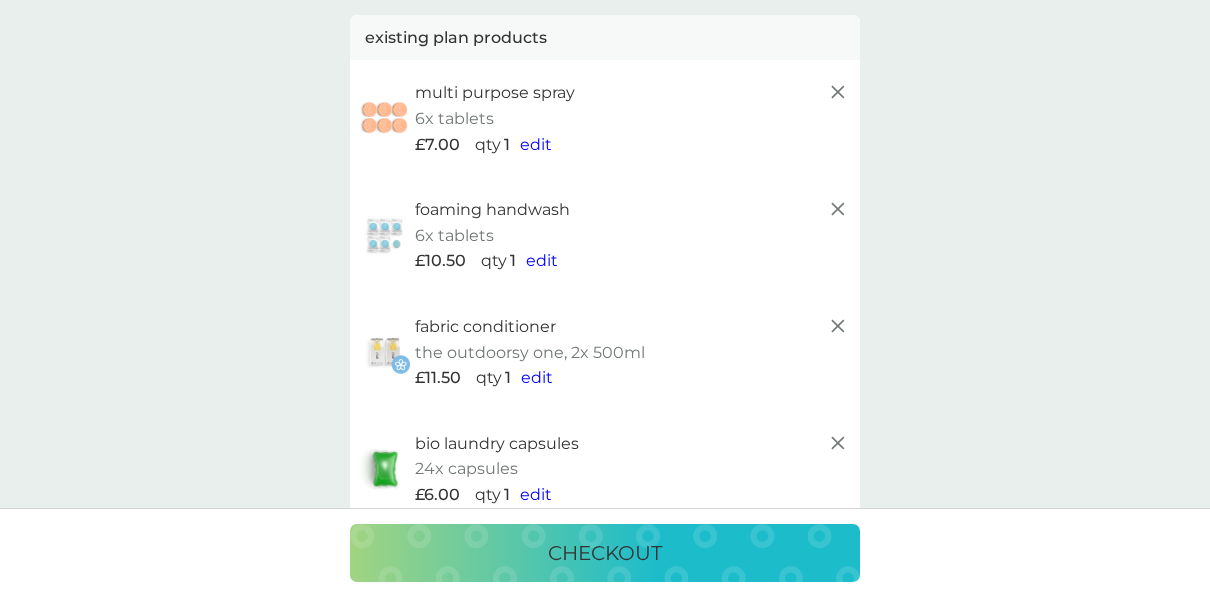 scroll, scrollTop: 93, scrollLeft: 0, axis: vertical 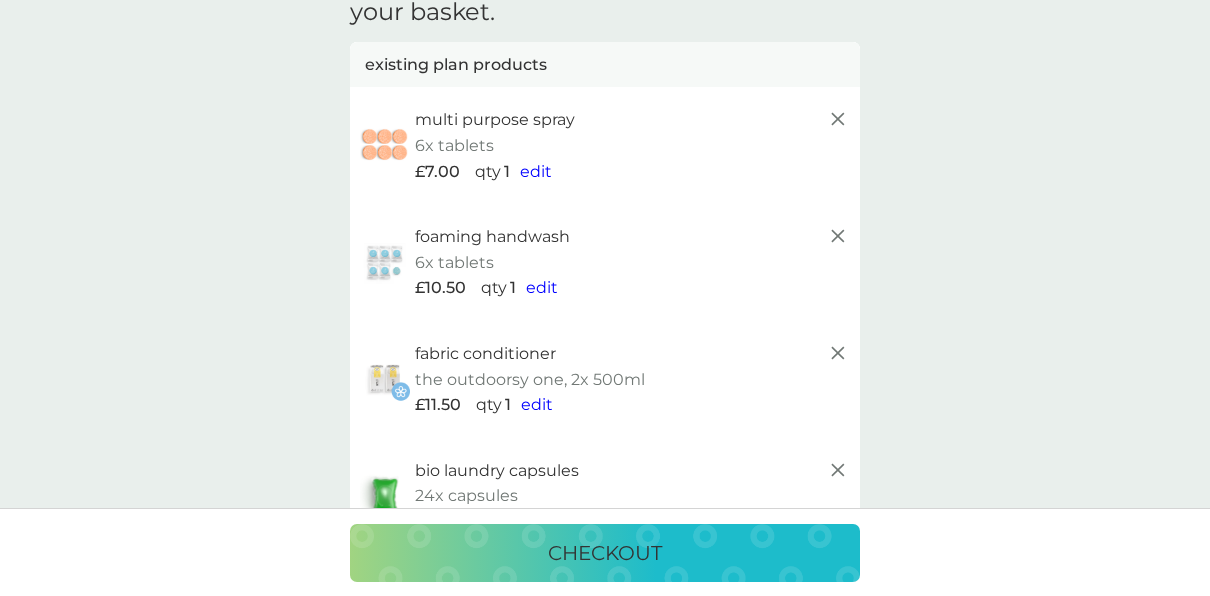 click on "checkout" at bounding box center (605, 553) 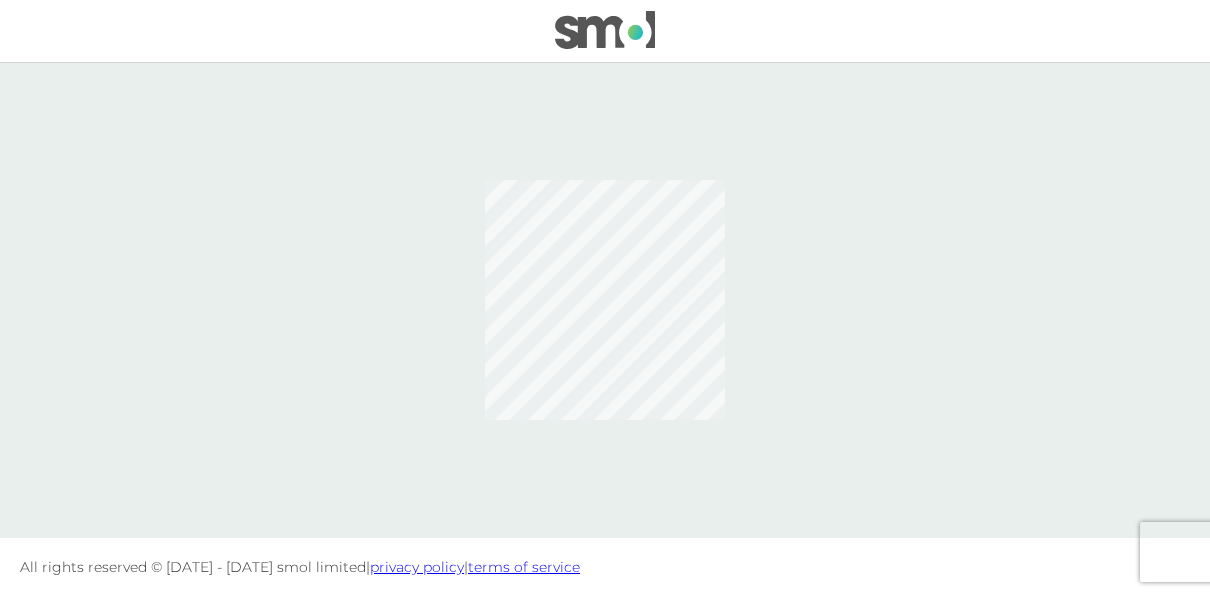 scroll, scrollTop: 0, scrollLeft: 0, axis: both 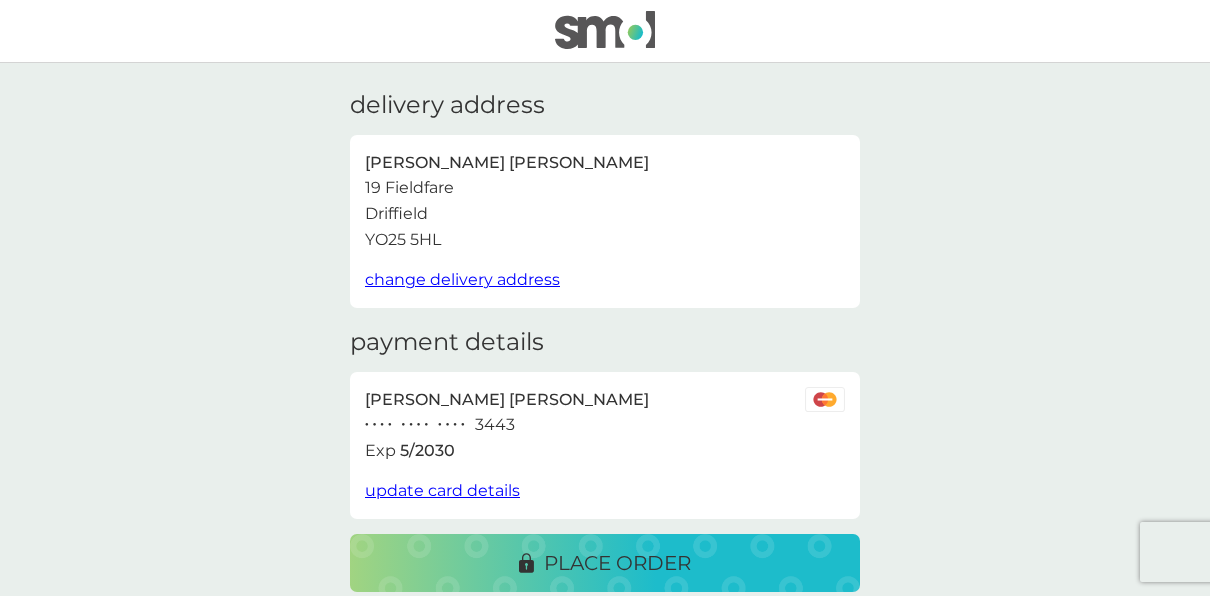 click on "place order" at bounding box center (617, 563) 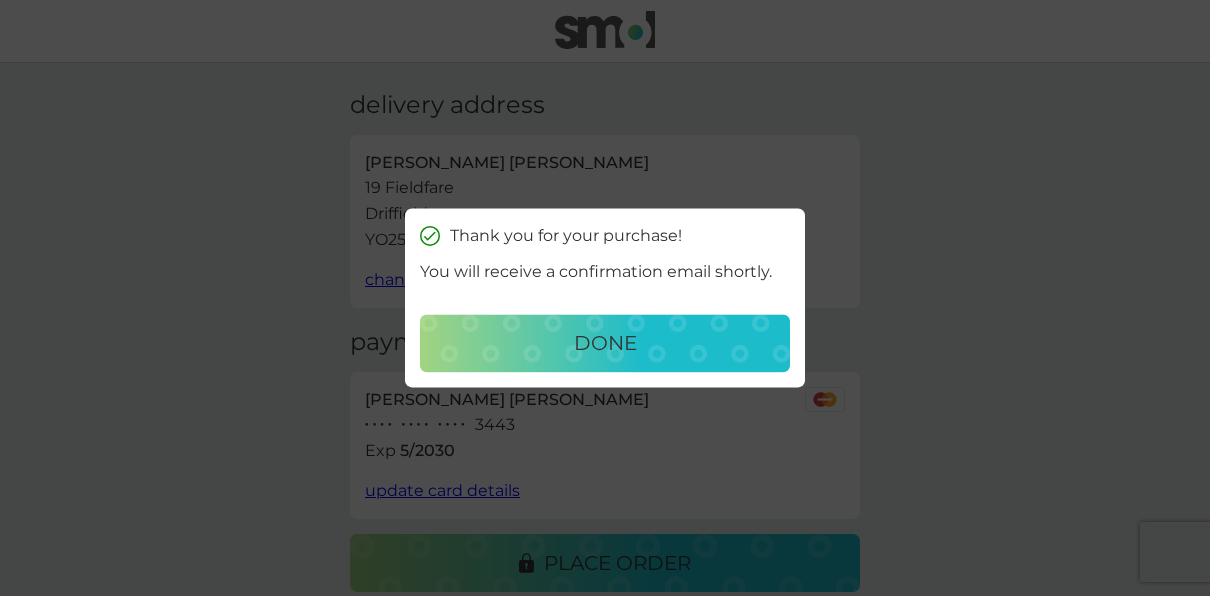 click on "done" at bounding box center [605, 344] 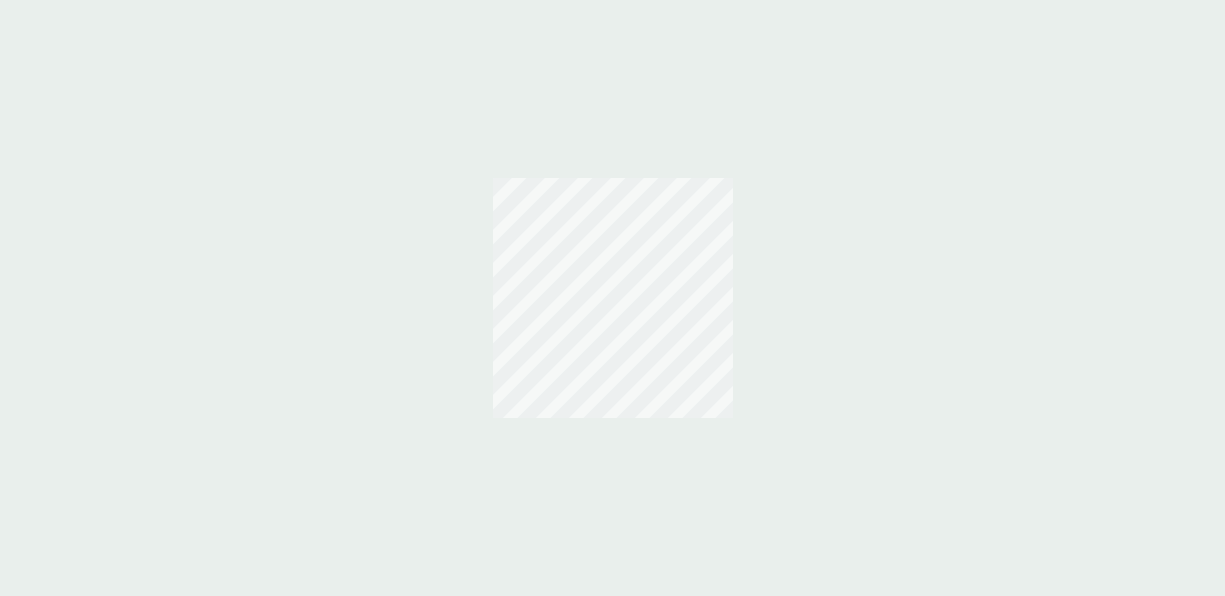 click at bounding box center (612, 298) 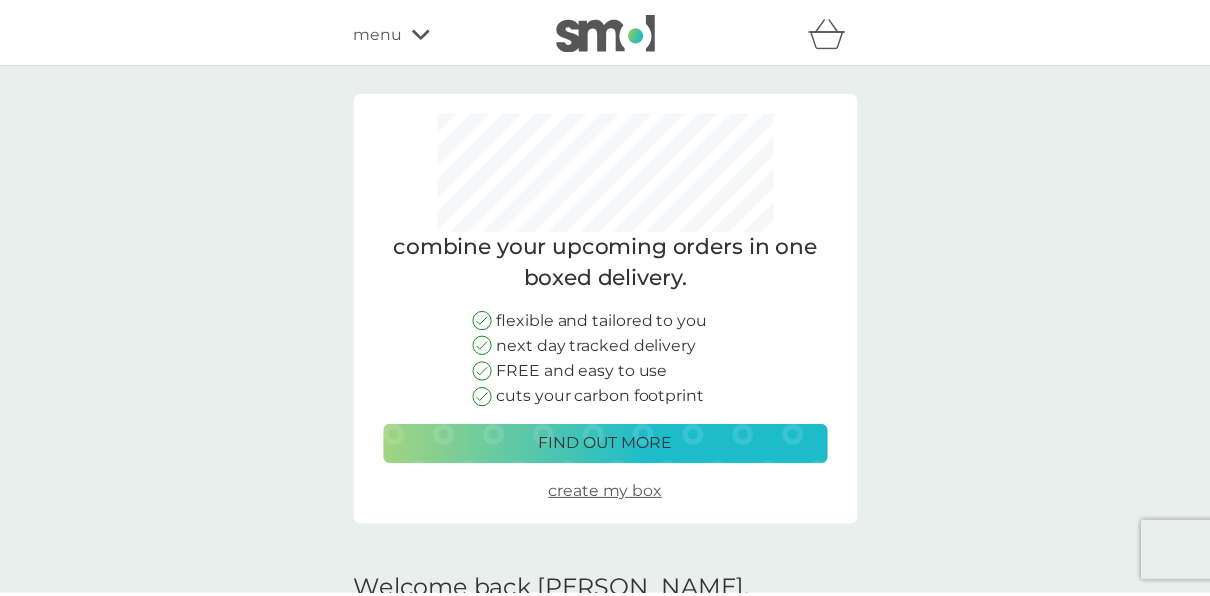 scroll, scrollTop: 0, scrollLeft: 0, axis: both 